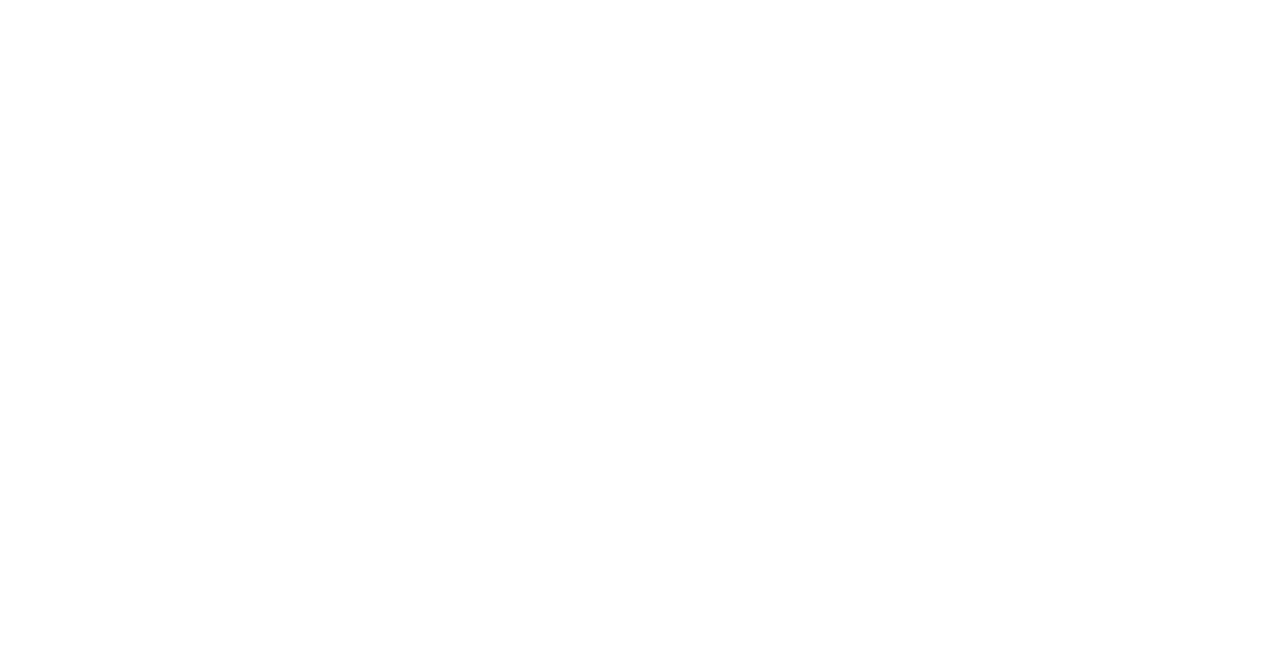 scroll, scrollTop: 0, scrollLeft: 0, axis: both 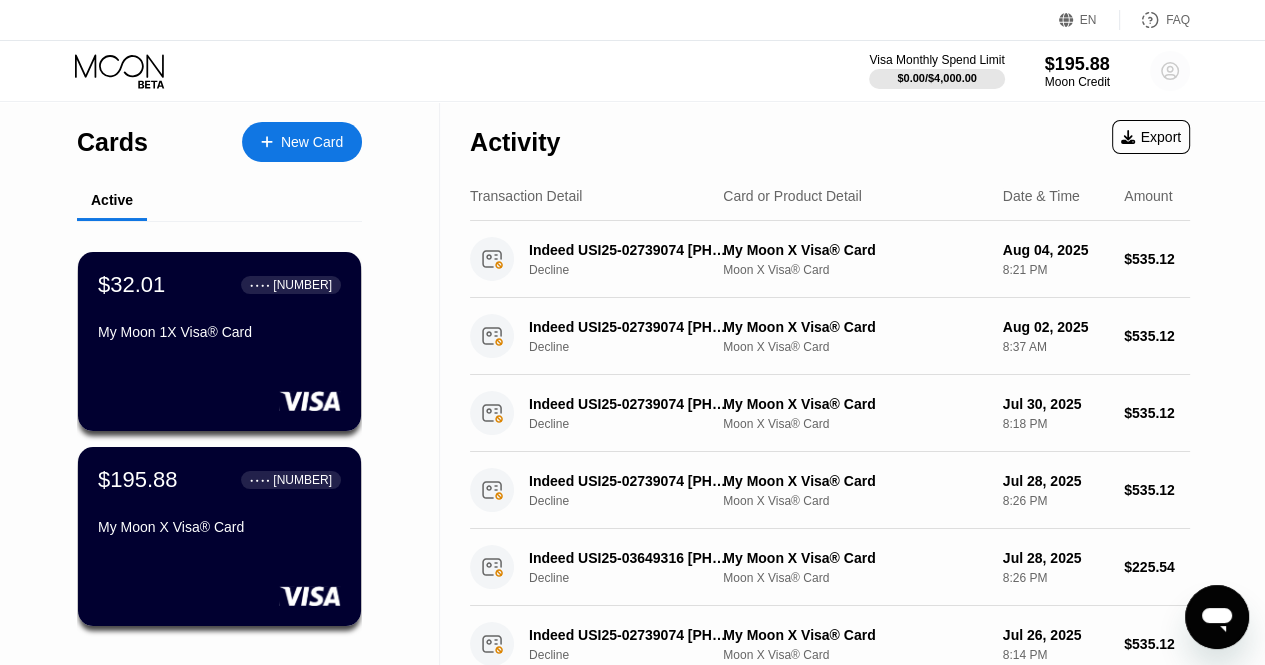 click 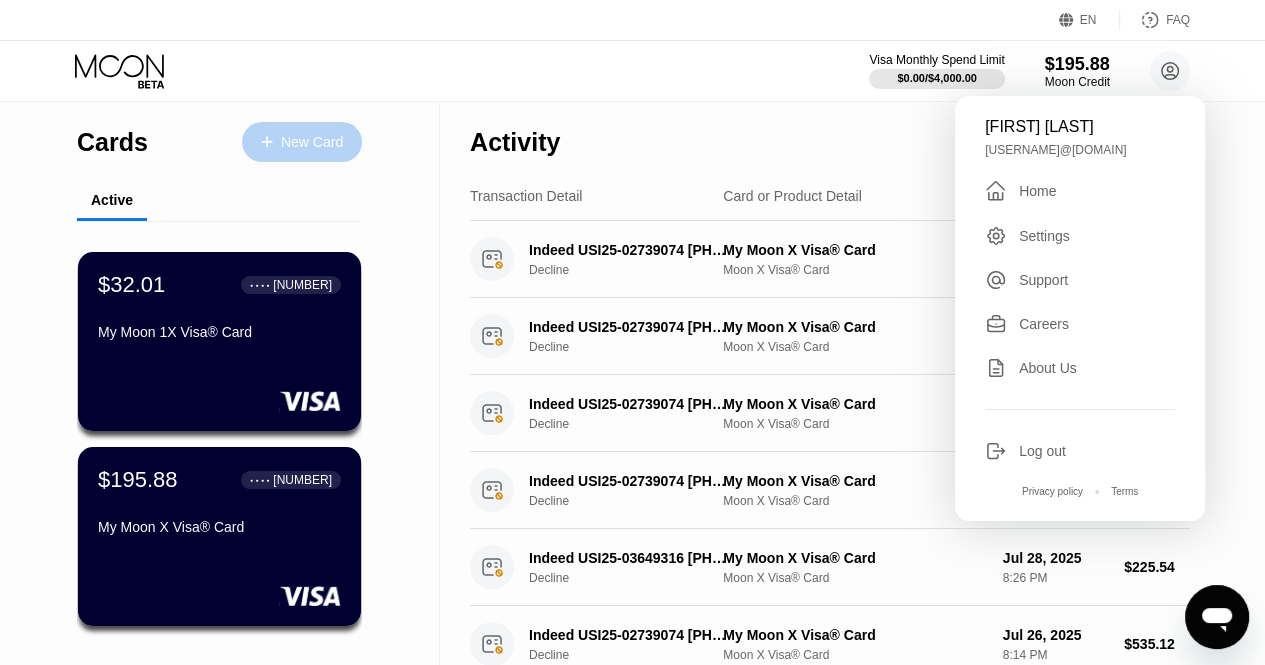 click on "New Card" at bounding box center [312, 142] 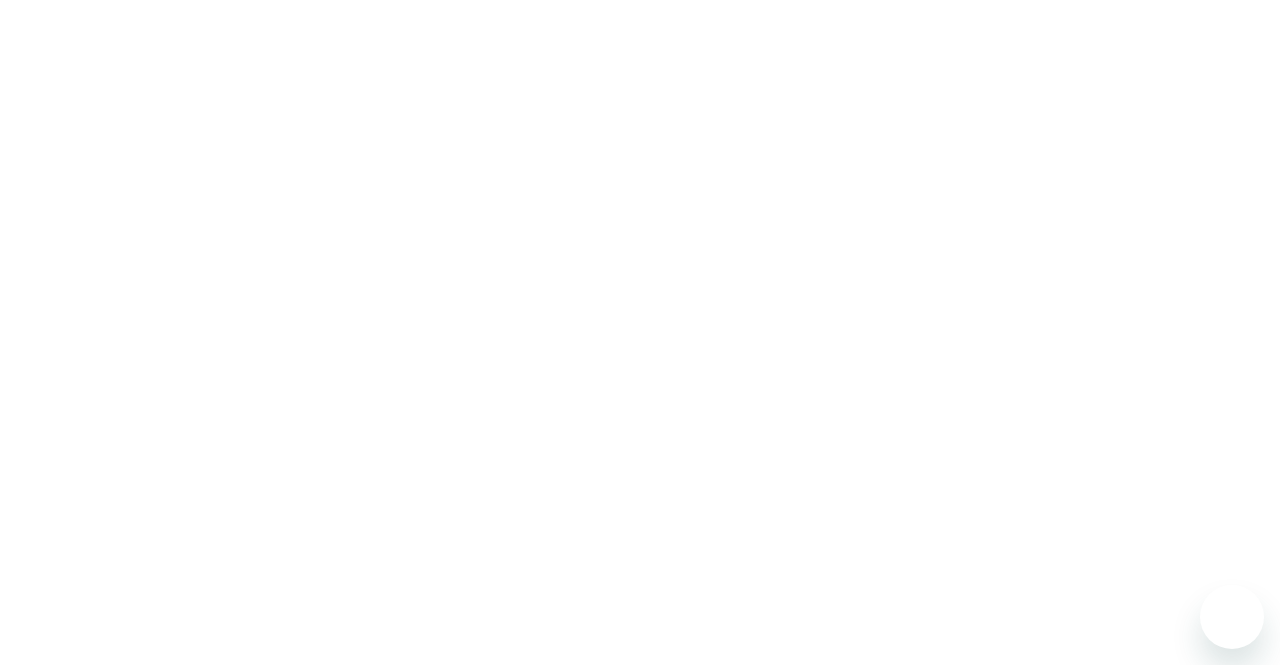 scroll, scrollTop: 0, scrollLeft: 0, axis: both 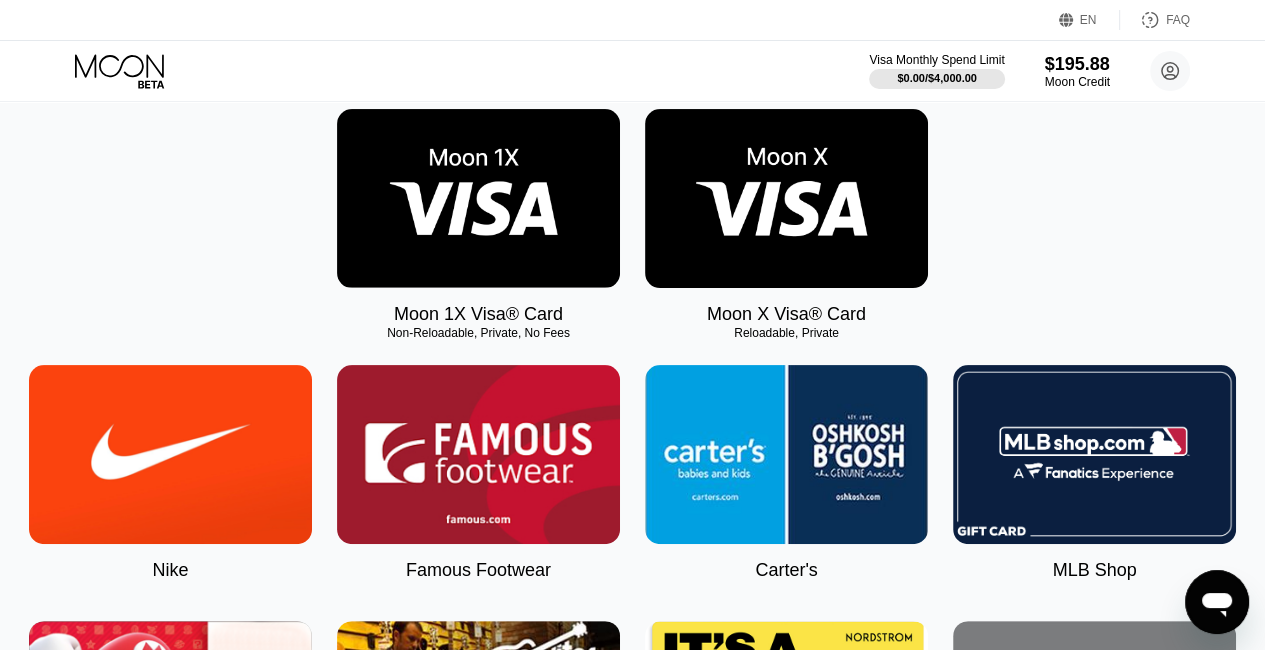 click at bounding box center (786, 198) 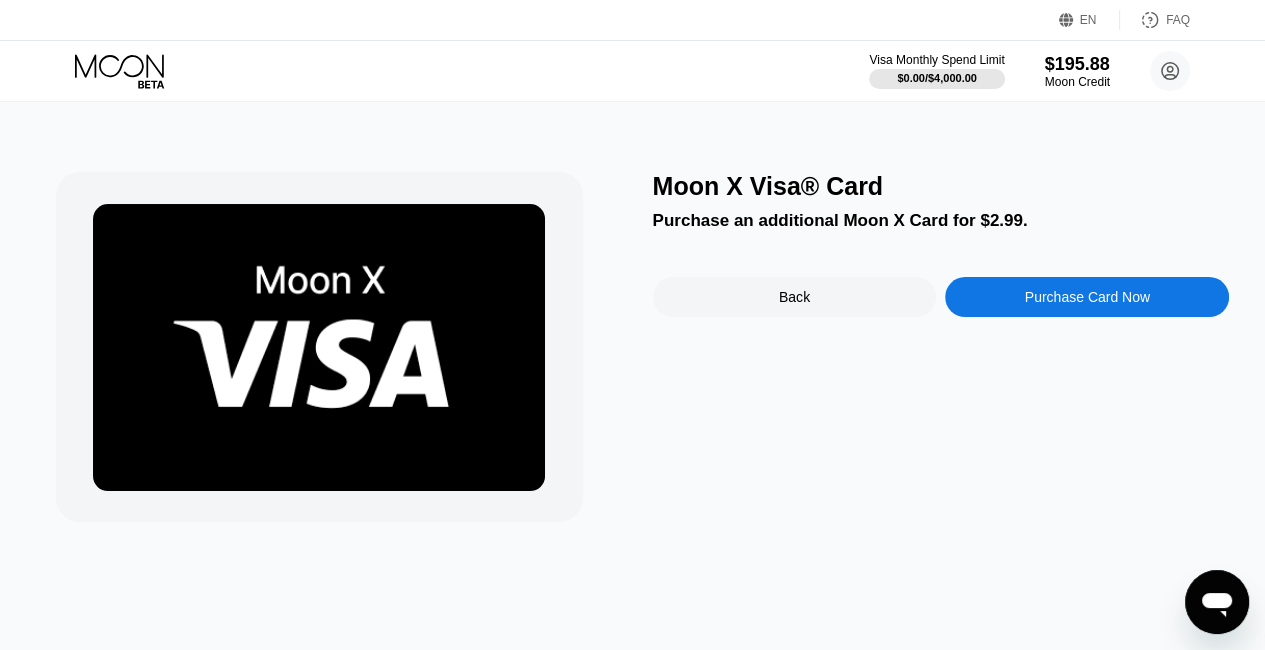 scroll, scrollTop: 0, scrollLeft: 0, axis: both 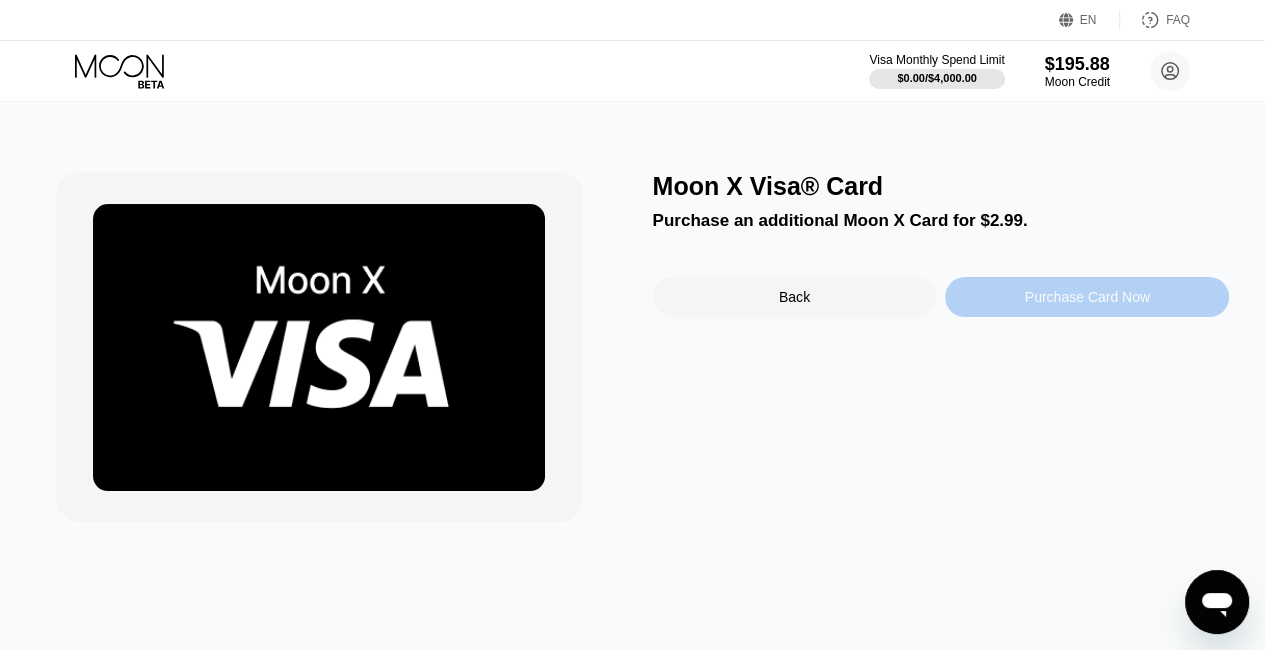 click on "Purchase Card Now" at bounding box center [1087, 297] 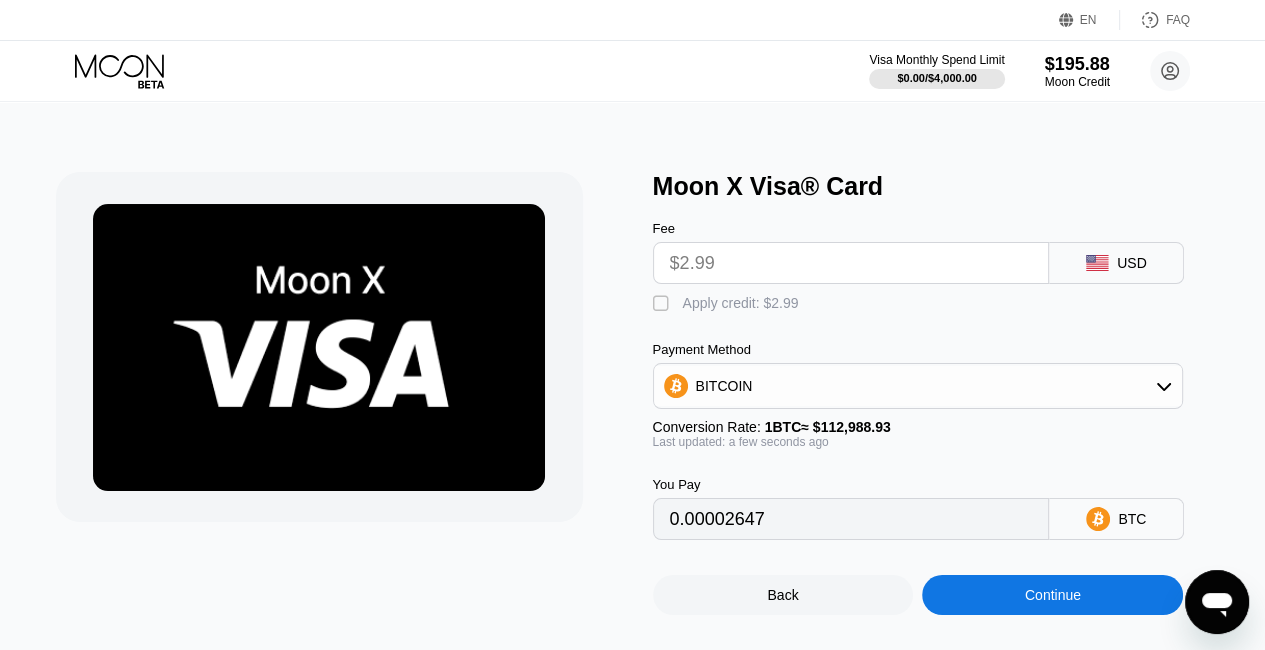 click on "$2.99" at bounding box center [851, 263] 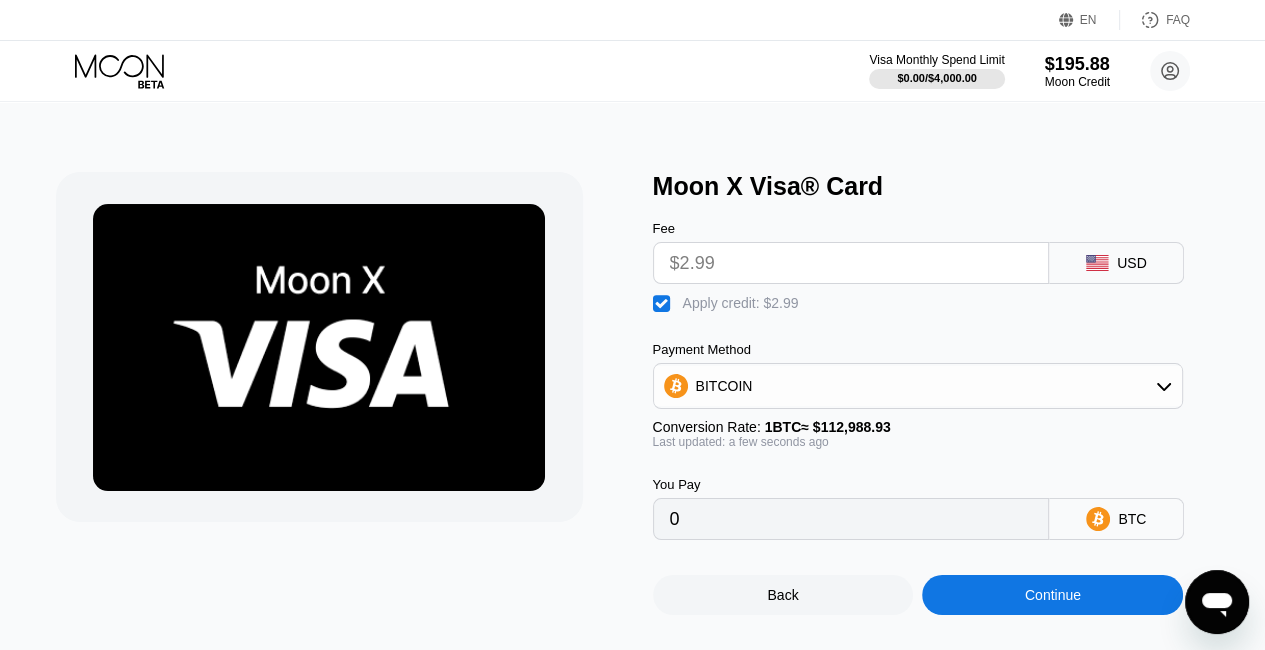 click on "" at bounding box center [663, 304] 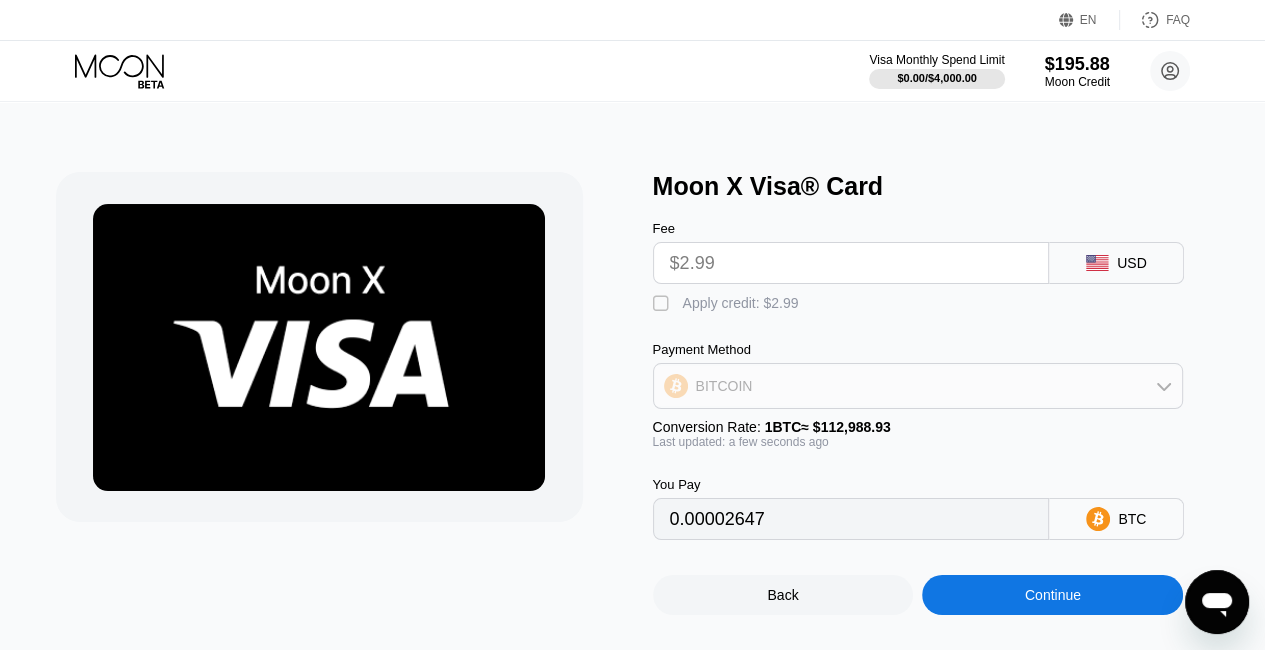 click on "BITCOIN" at bounding box center [918, 386] 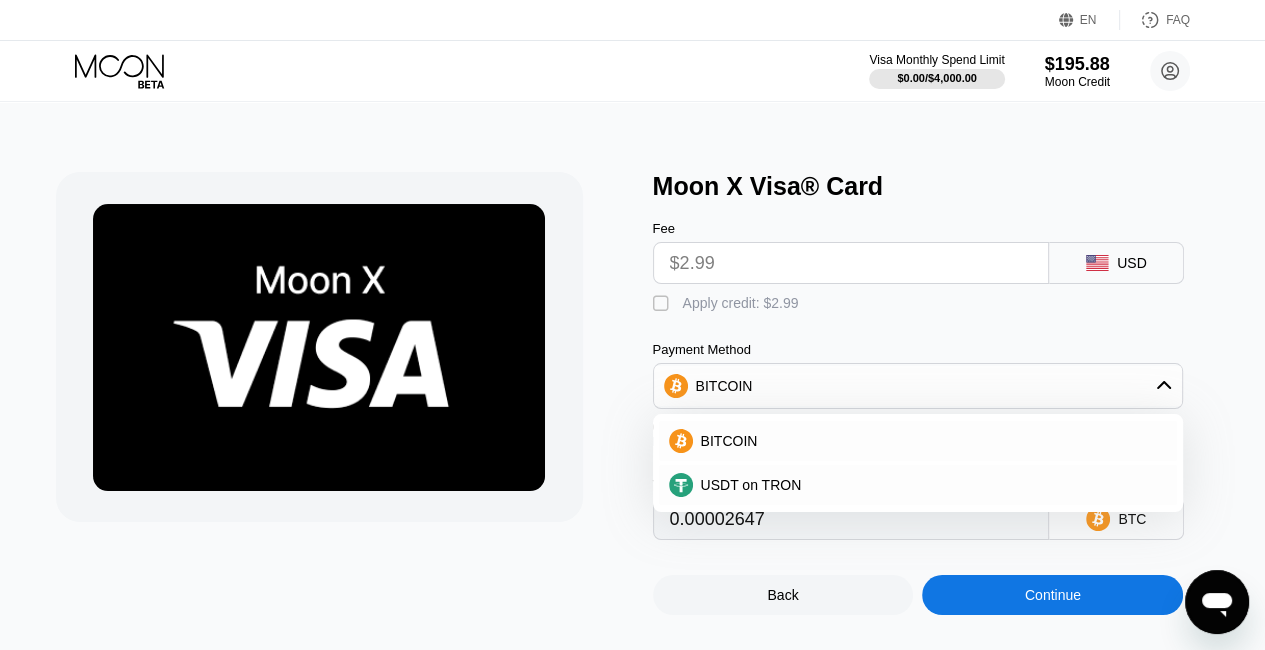 click on "Fee $2.99 USD  Apply credit: $2.99 Payment Method BITCOIN BITCOIN USDT on TRON Conversion Rate:   1  BTC  ≈   $112,988.93 Last updated:   a few seconds ago You Pay 0.00002647 BTC" at bounding box center (941, 370) 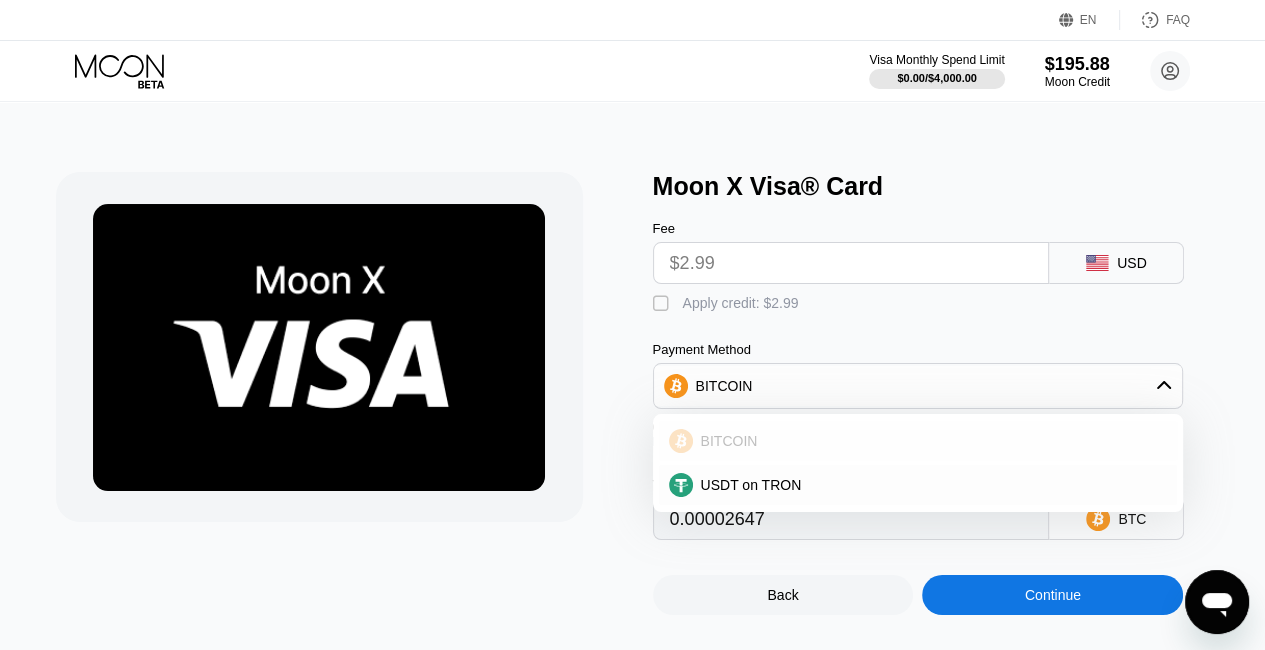 click on "BITCOIN" at bounding box center [918, 441] 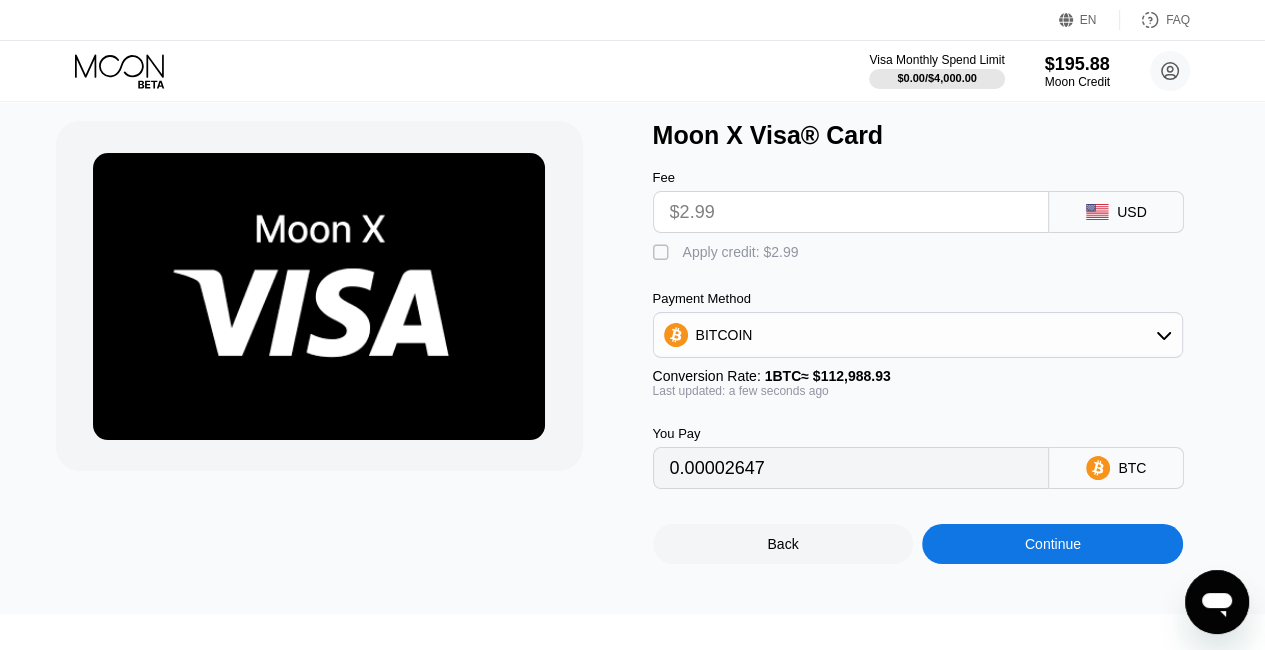 scroll, scrollTop: 50, scrollLeft: 0, axis: vertical 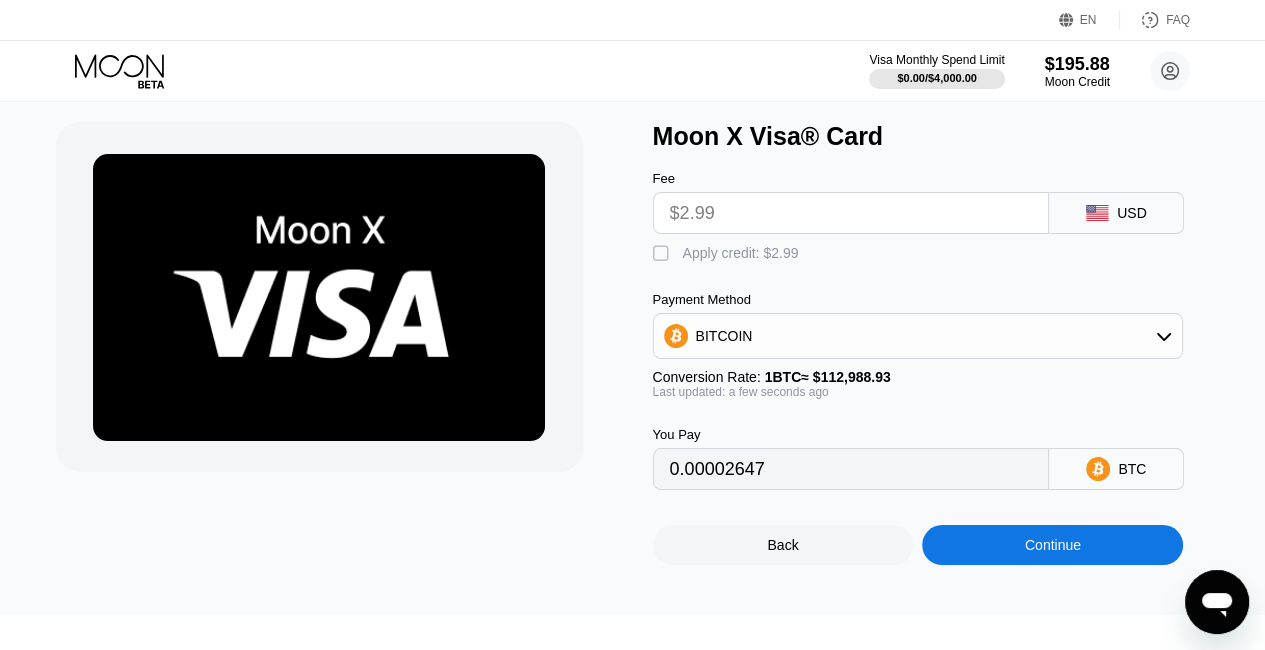click on "" at bounding box center [663, 254] 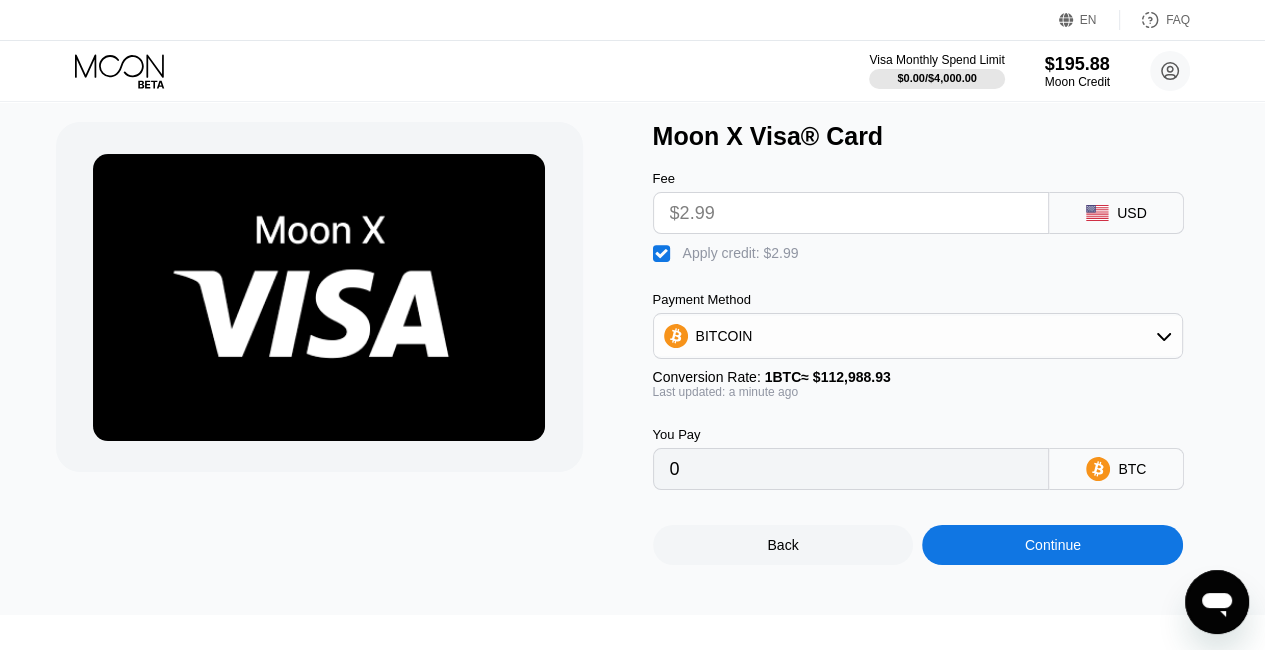 click on "$2.99" at bounding box center [851, 213] 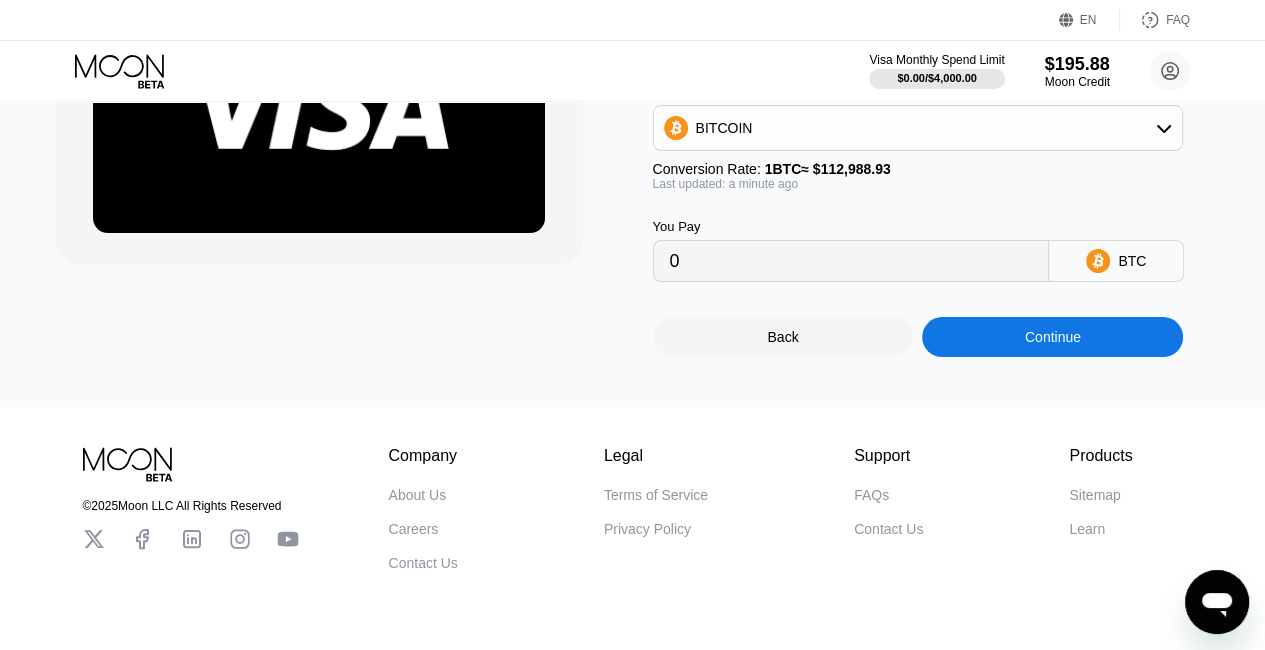 scroll, scrollTop: 284, scrollLeft: 0, axis: vertical 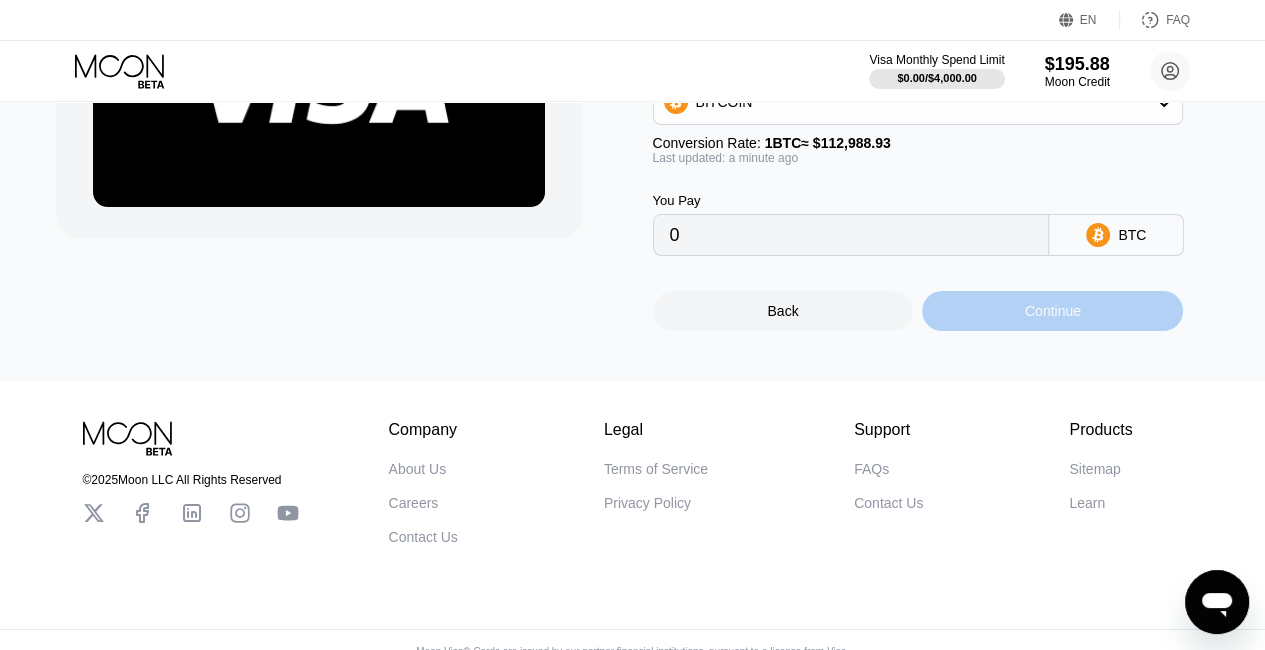 click on "Continue" at bounding box center [1052, 311] 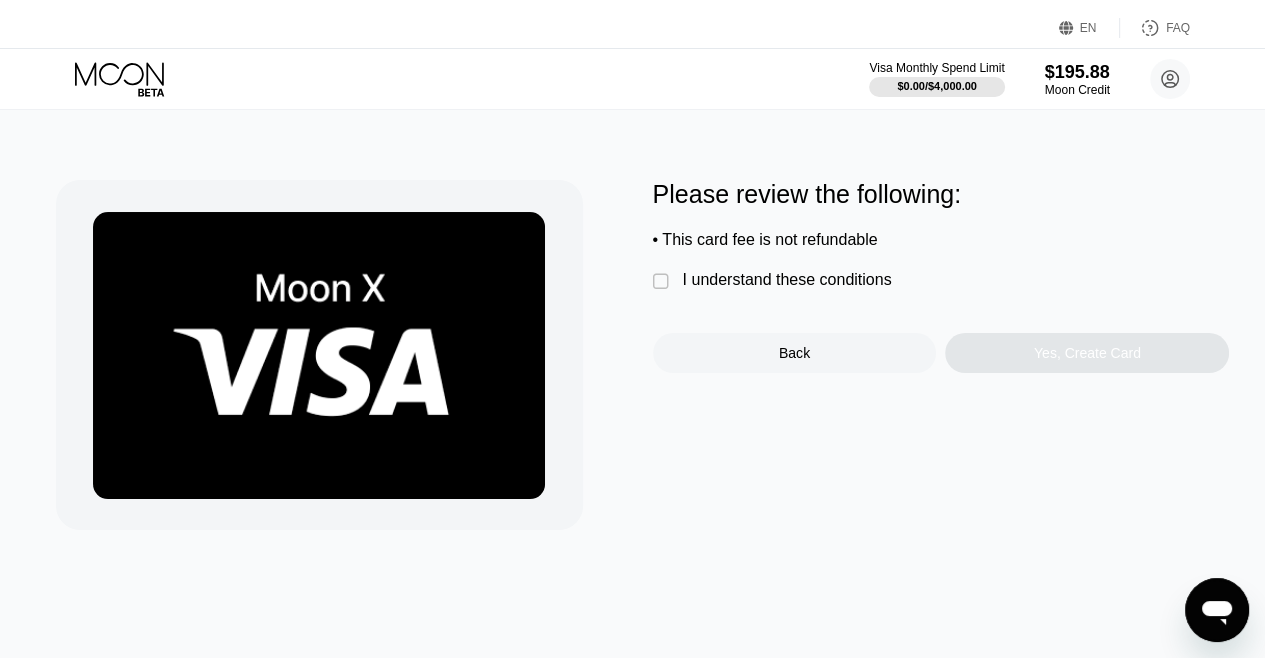 scroll, scrollTop: 0, scrollLeft: 0, axis: both 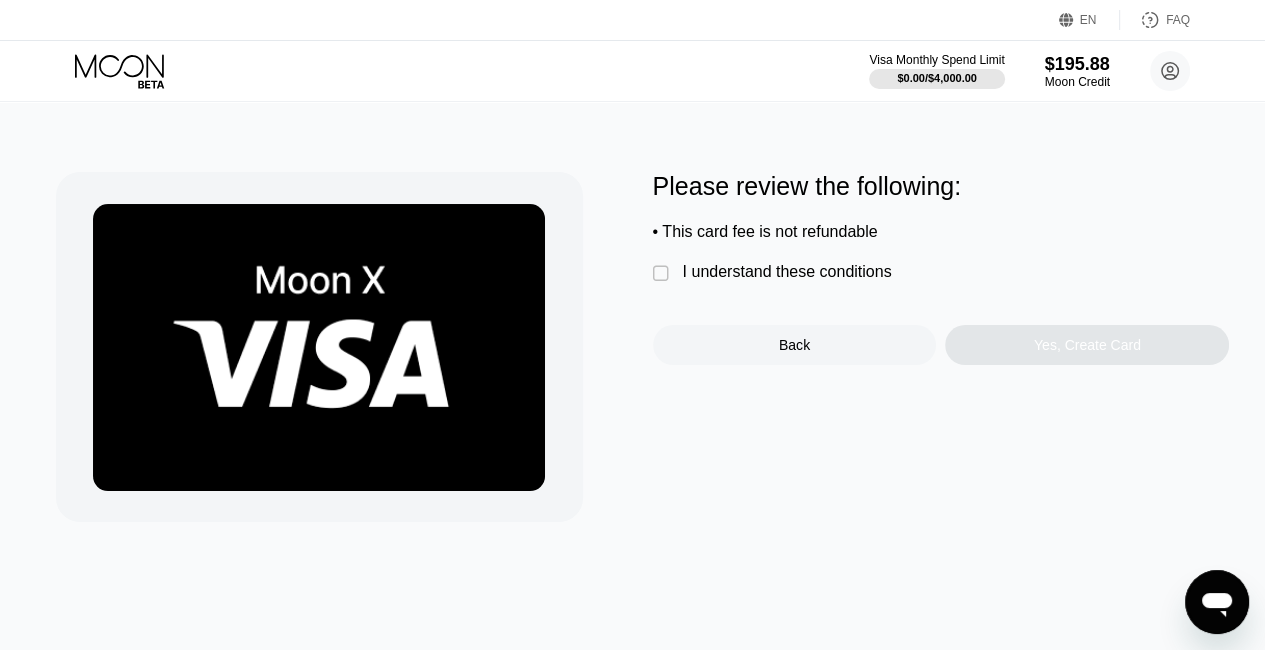 click on "" at bounding box center [663, 274] 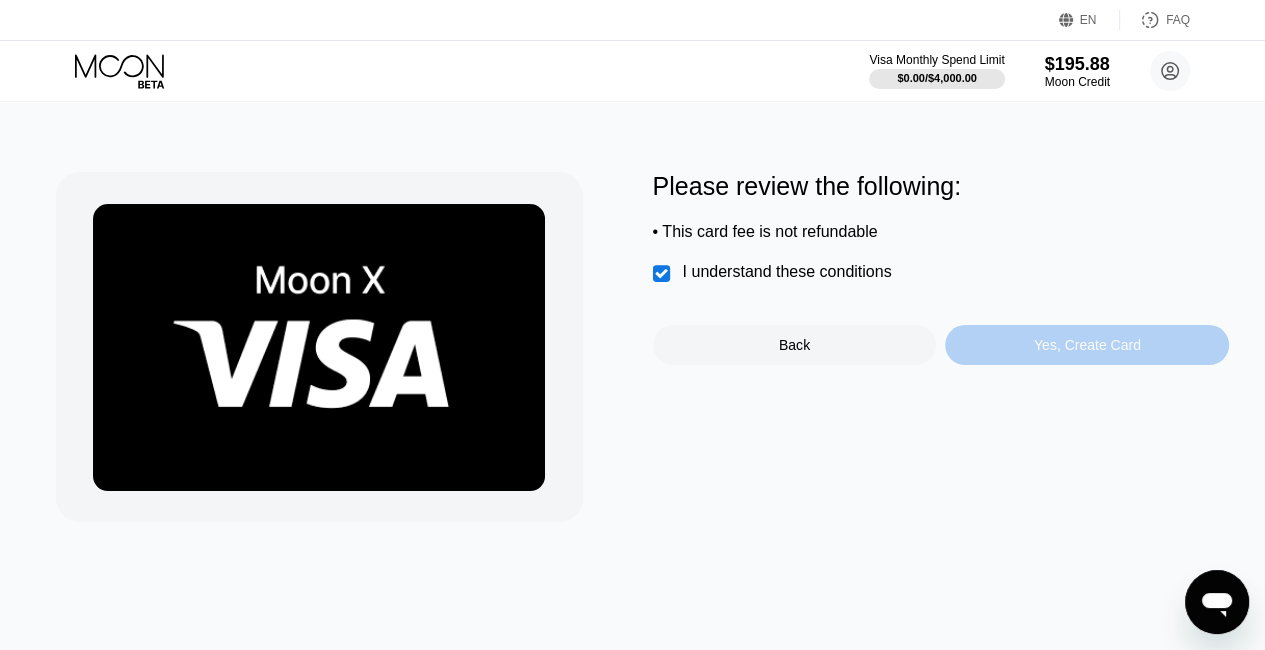 click on "Yes, Create Card" at bounding box center [1087, 345] 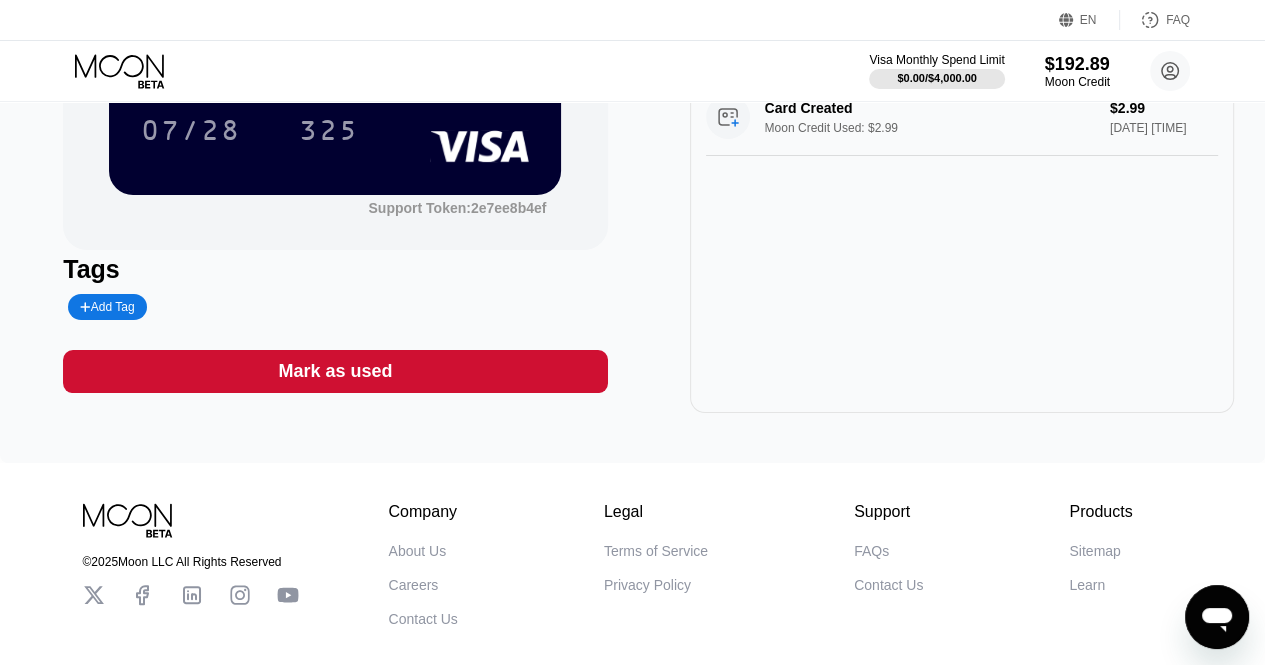 scroll, scrollTop: 0, scrollLeft: 0, axis: both 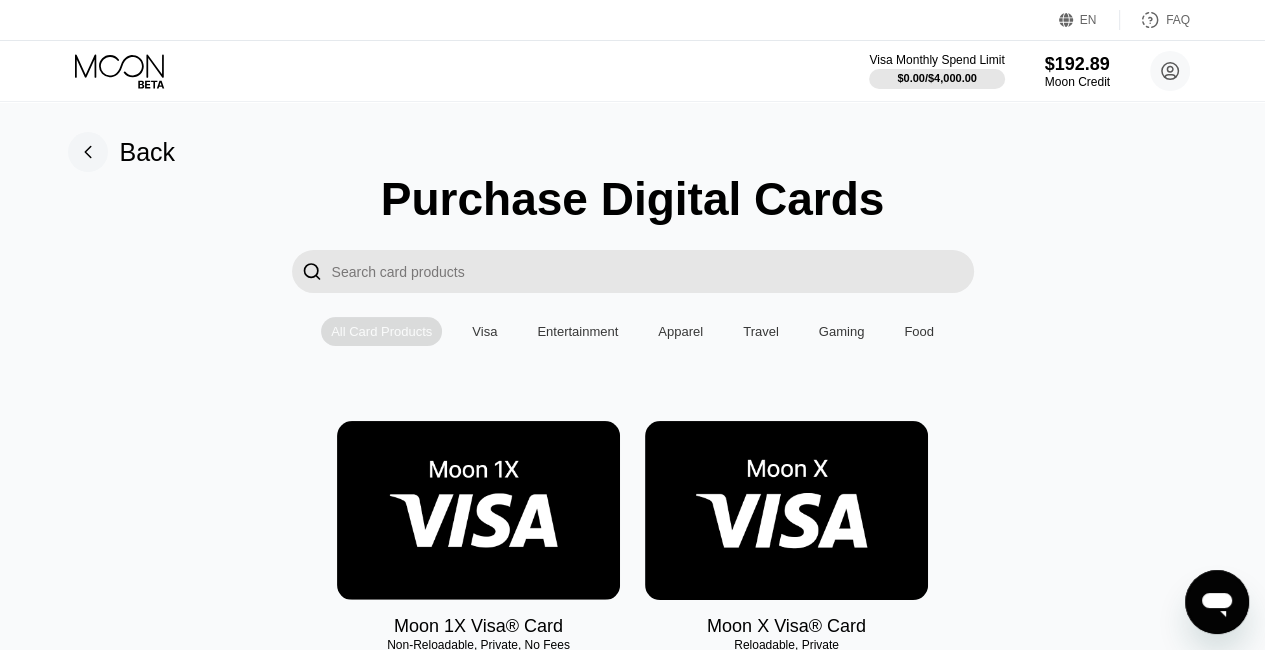 click on "All Card Products" at bounding box center [381, 331] 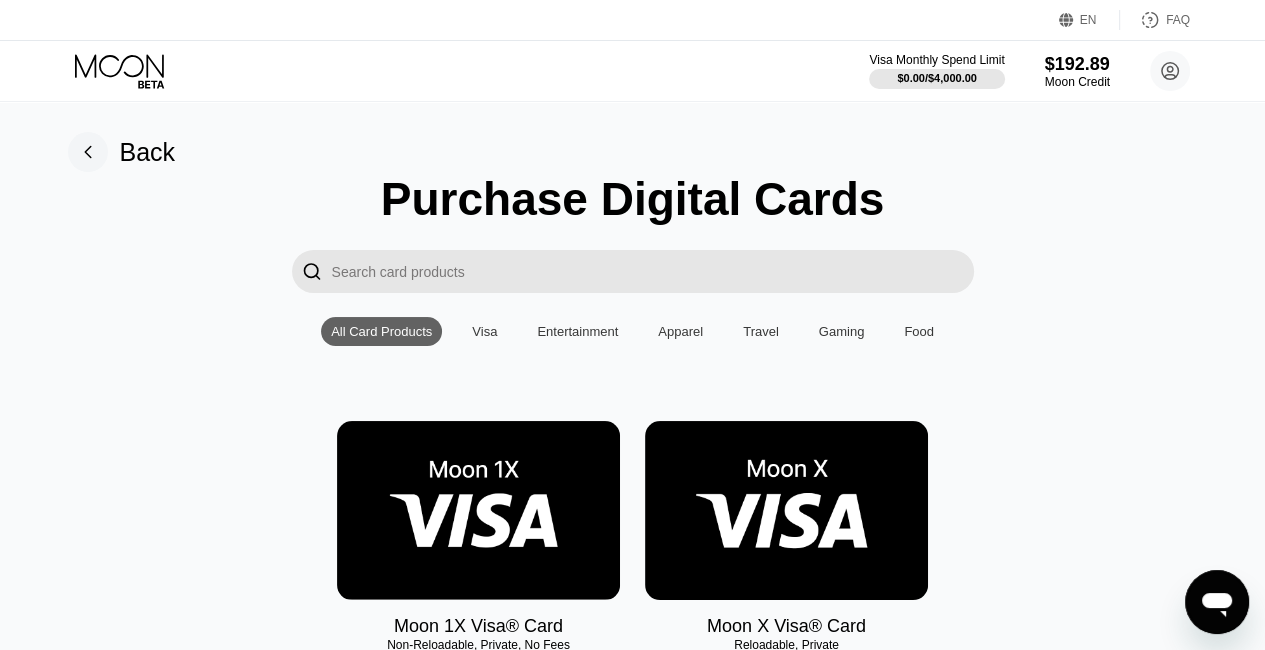 click on "Visa" at bounding box center (484, 331) 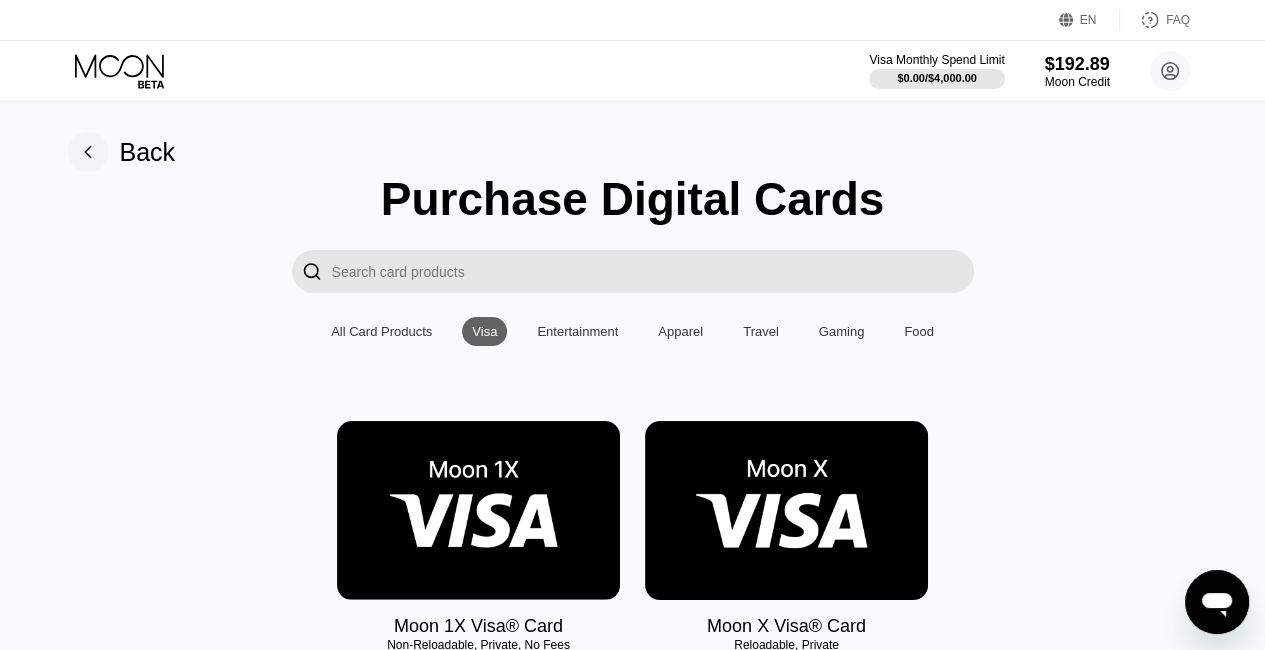 click on "All Card Products" at bounding box center (381, 331) 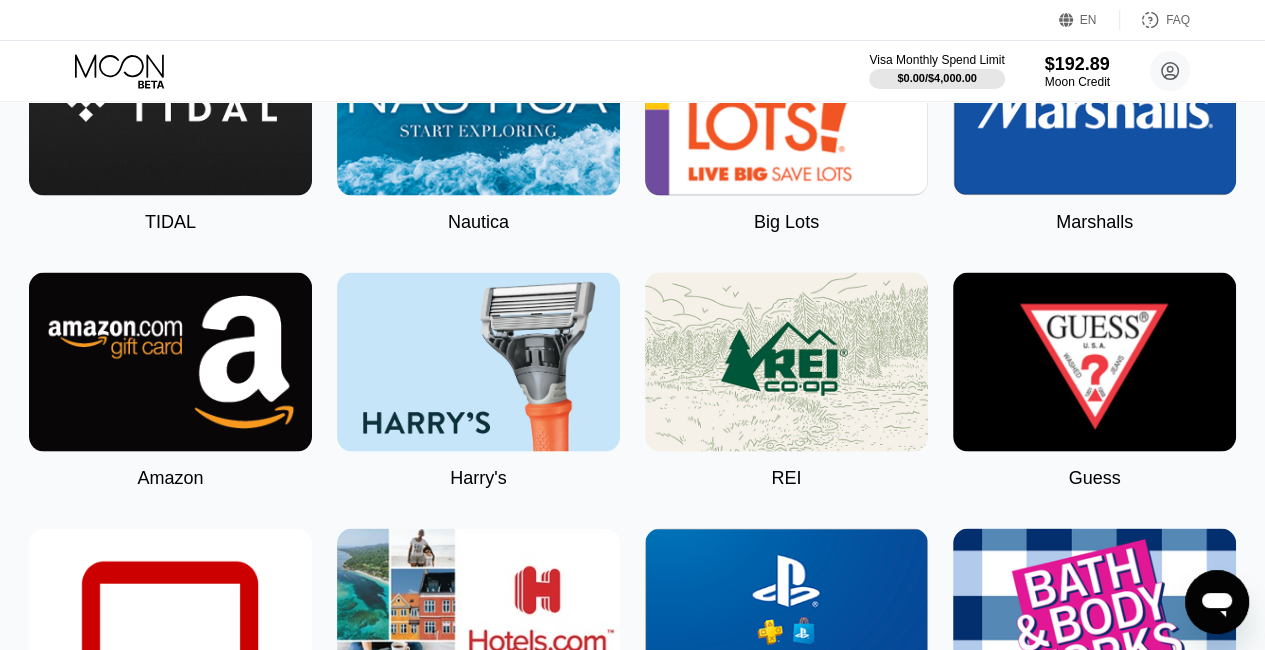 scroll, scrollTop: 3883, scrollLeft: 0, axis: vertical 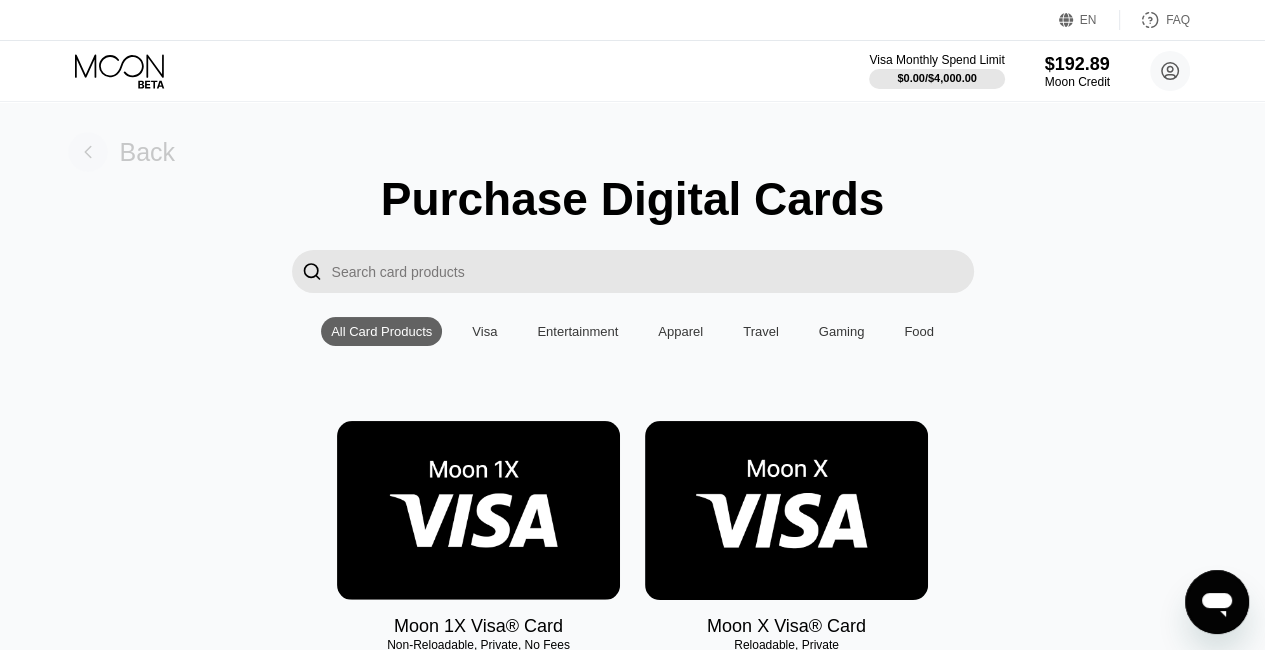 click 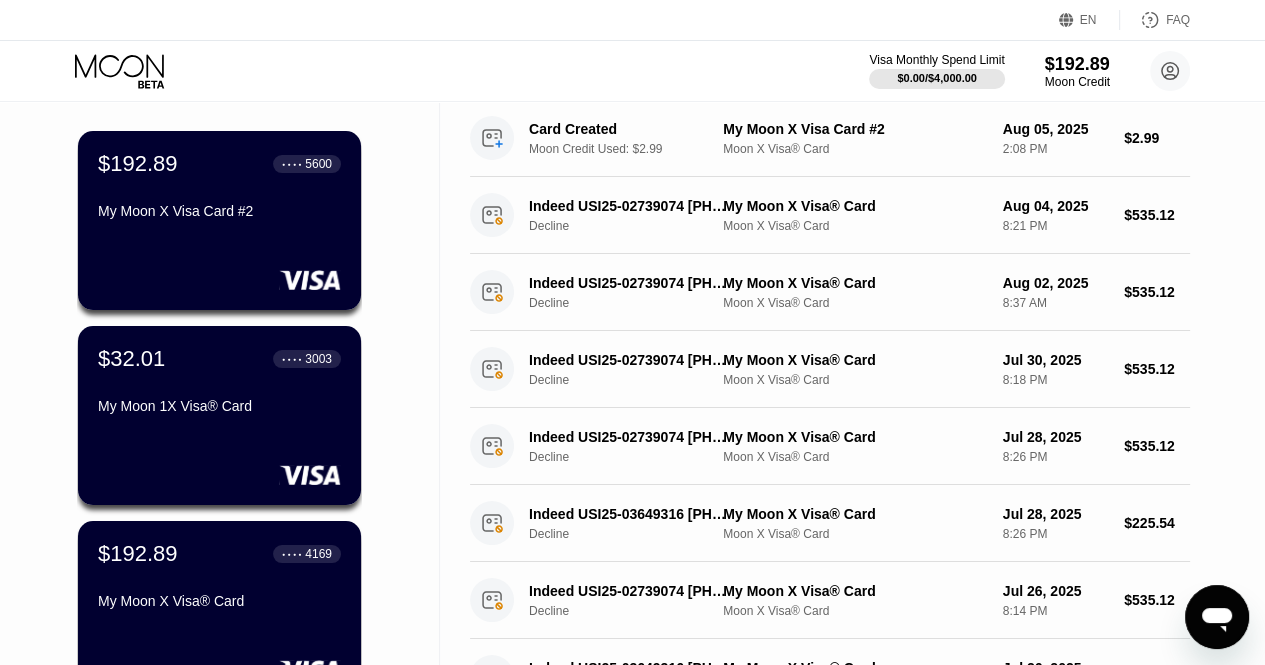 scroll, scrollTop: 123, scrollLeft: 0, axis: vertical 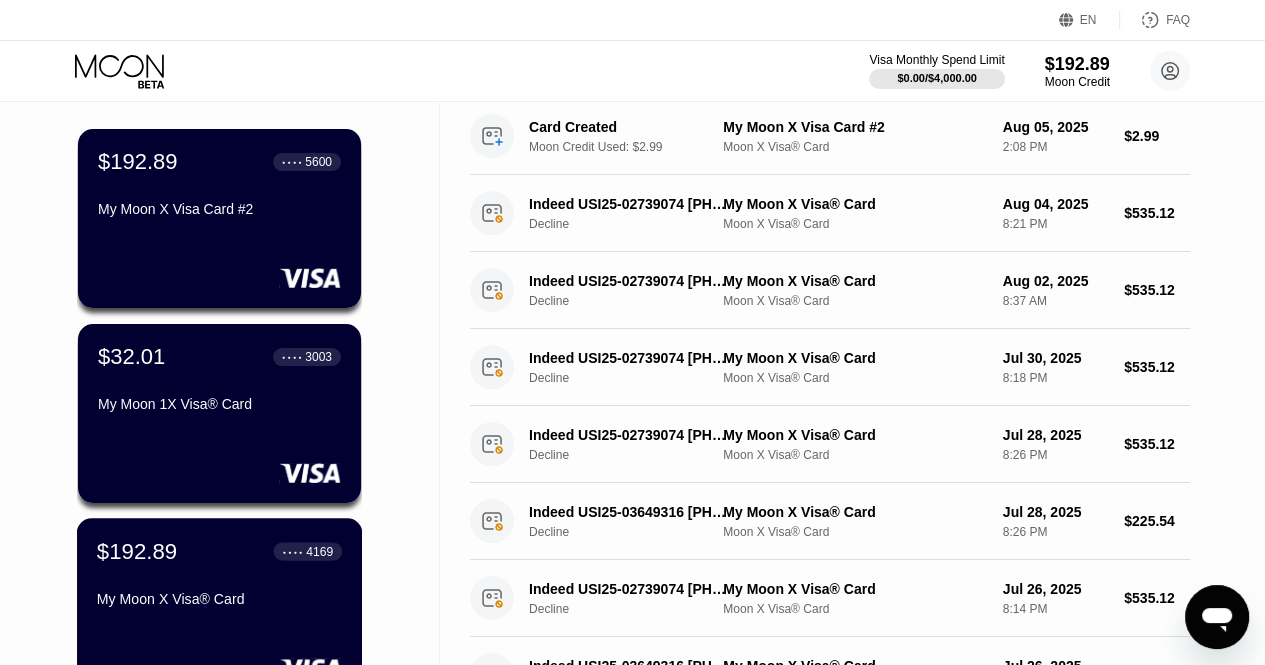 click on "$192.89 ● ● ● ● 4169 My Moon X Visa® Card" at bounding box center (219, 576) 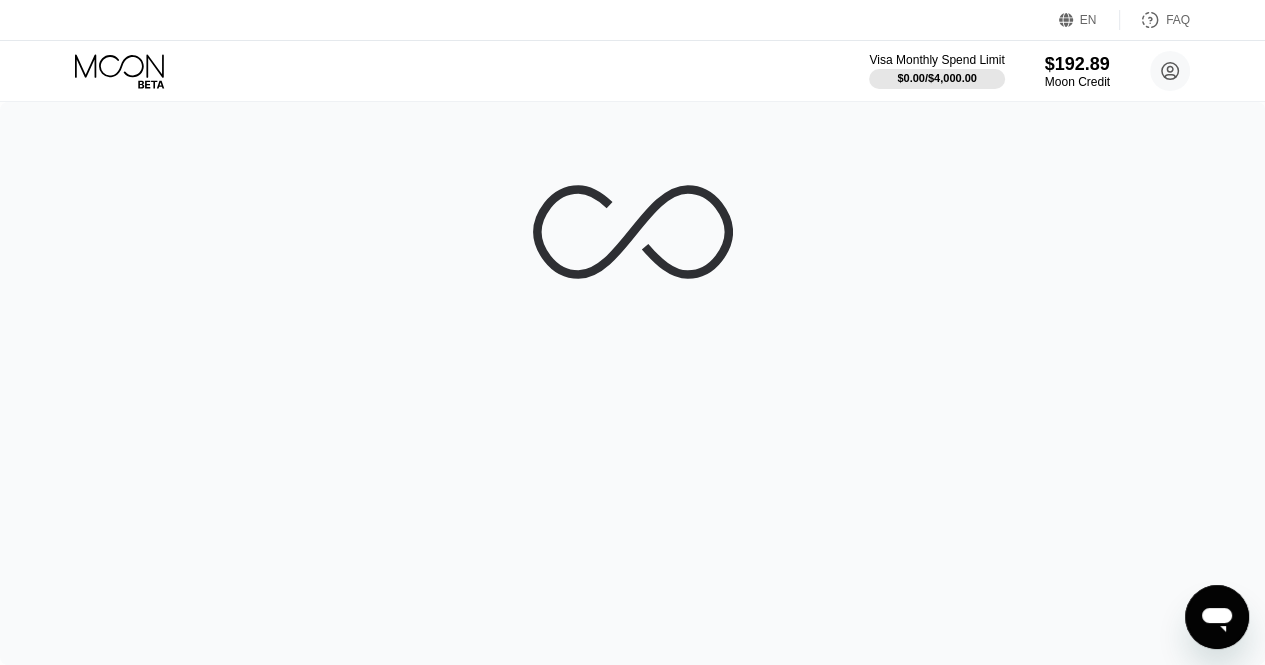 scroll, scrollTop: 0, scrollLeft: 0, axis: both 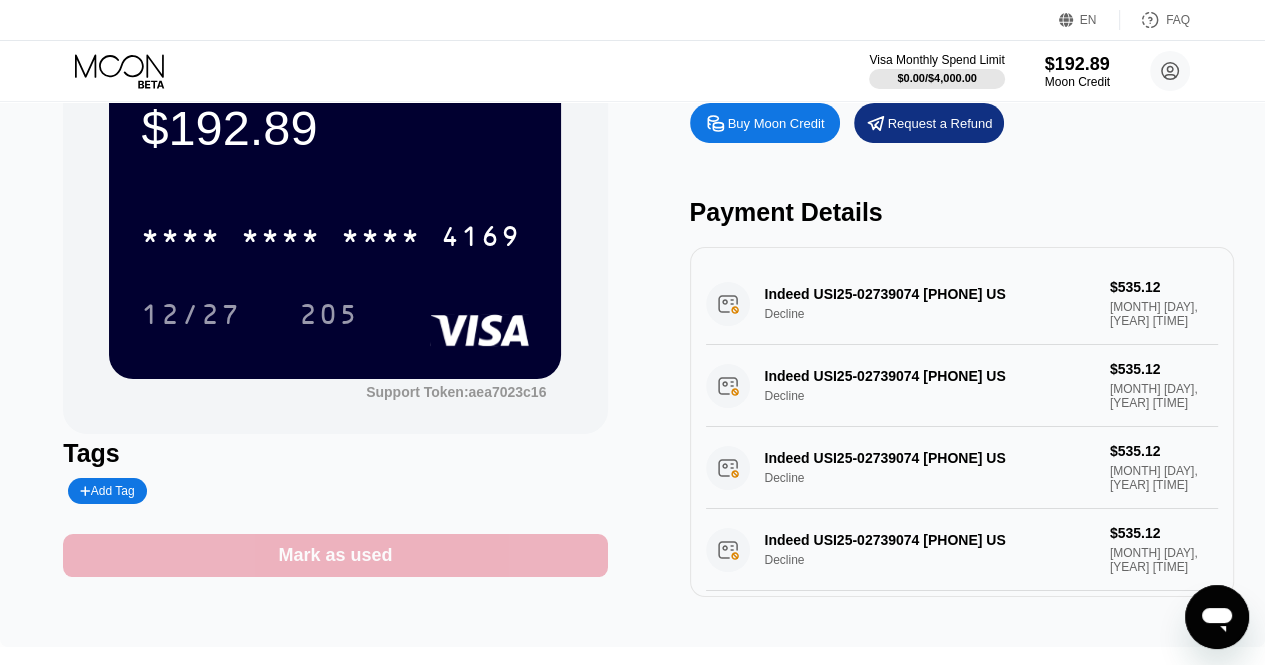 click on "Mark as used" at bounding box center [335, 555] 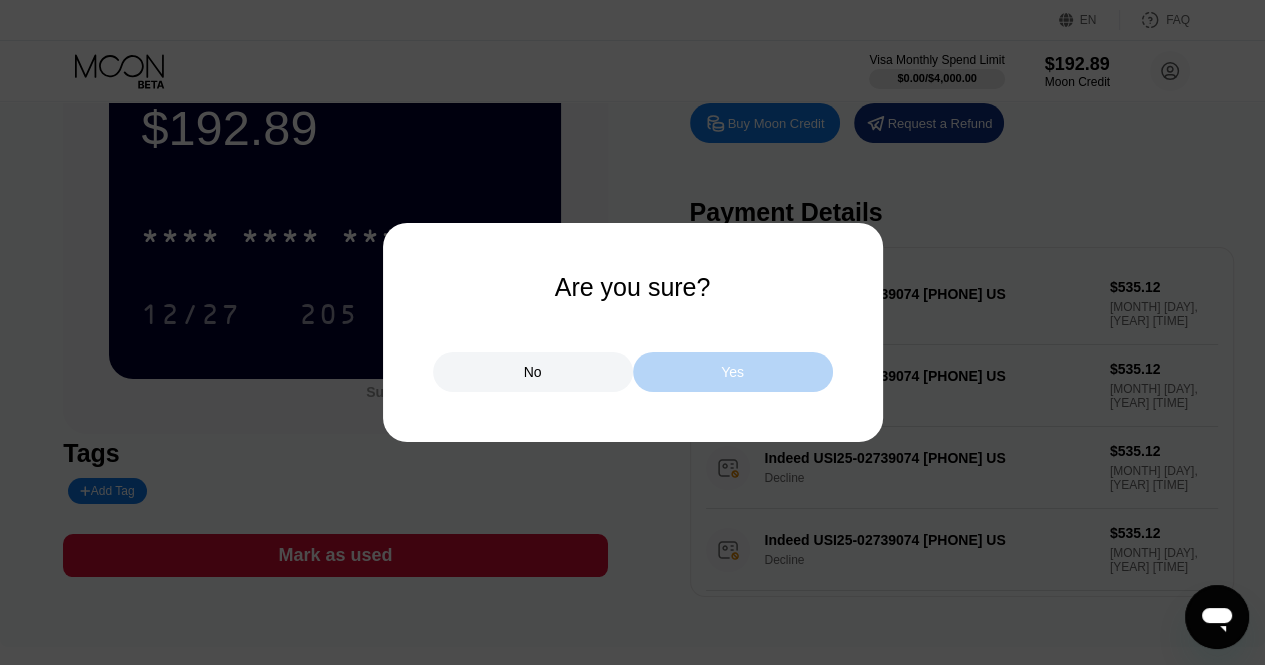 click on "Yes" at bounding box center [733, 372] 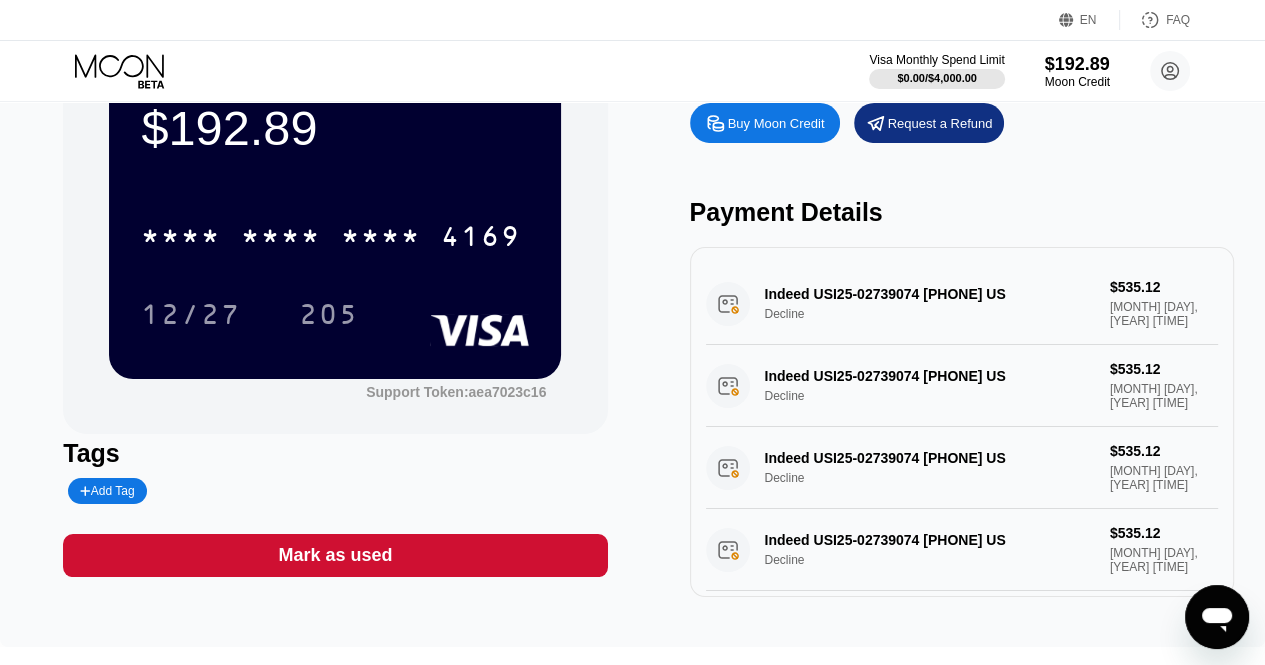 scroll, scrollTop: 0, scrollLeft: 0, axis: both 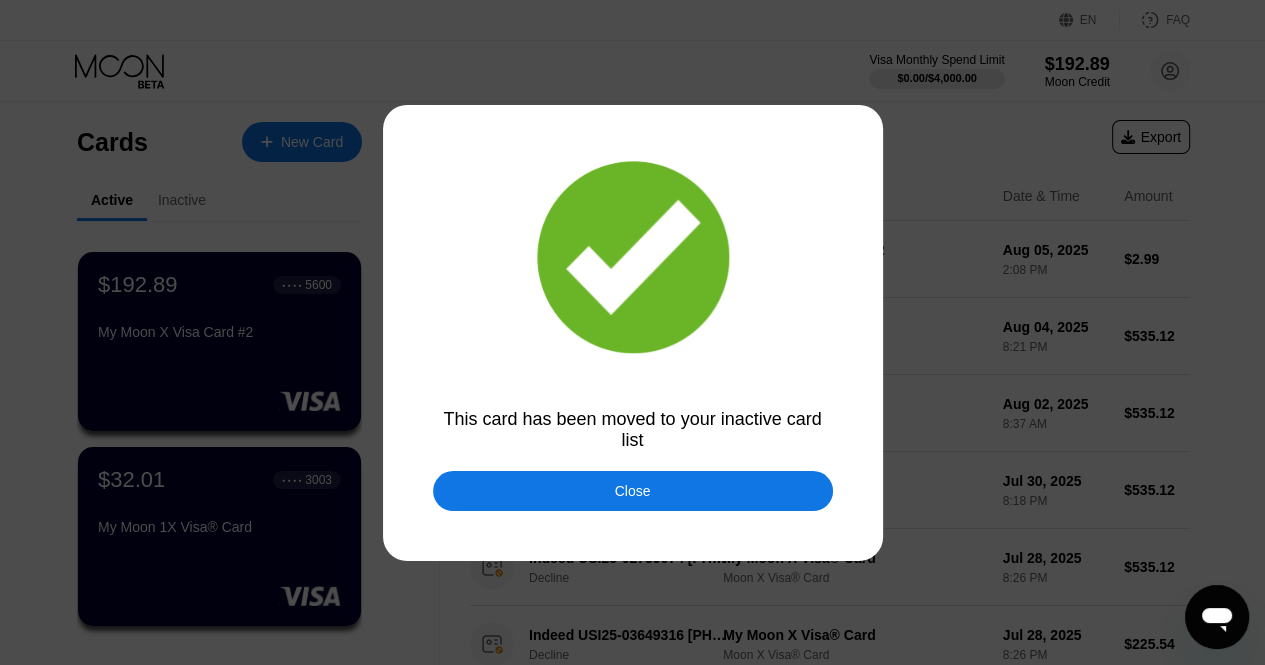 click on "Close" at bounding box center [633, 491] 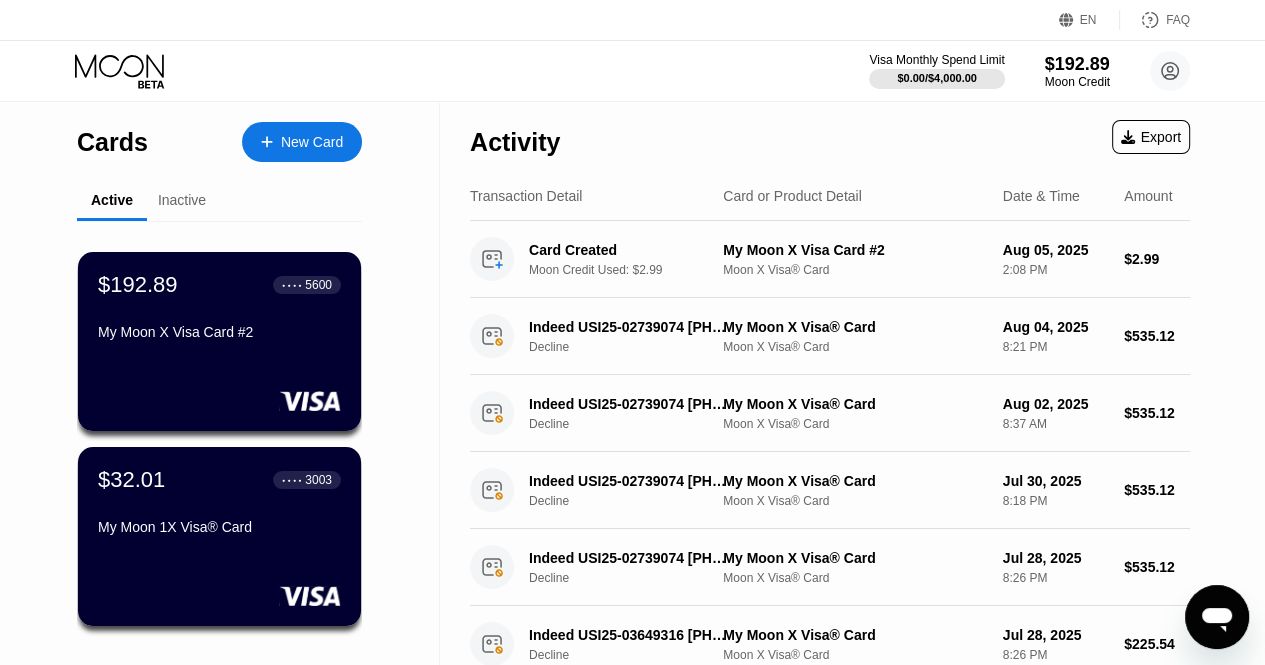 click on "NEXTIVA SERVICE          [PHONE]  US
EN Language Select an item Save FAQ Visa Monthly Spend Limit $0.00 / $4,000.00 $192.89 Moon Credit Sim White [EMAIL]  Home Settings Support Careers About Us Log out Privacy policy Terms Back Purchase Digital Cards  All Card Products Visa Entertainment Apparel Travel Gaming Food Moon 1X Visa® Card Non-Reloadable, Private, No Fees Moon X Visa® Card Reloadable, Private Nike Famous Footwear Carter's MLB Shop Nintendo Guitar Center Nordstrom Ann Taylor GAP Google Play HULU Petco Uber Eats GameStop TJ Maxx Athleta Xbox US Bass Pro Shops® Burlington SHOWTIME® Pottery Barn P.C. Richard and Son Aéropostale Sling TV Fanatics Crate and Barrel Macy's Paramount+ Kigso Games US Jiffy Lube® Sephora US Dick's Sporting Goods DSW Roblox Twitch L.L. Bean Lowe's NHL Shop The Children's Place Applebee’s® TIDAL Nautica Big Lots Marshalls Amazon Harry's REI Guess Staples US Hotels.com US PlayStation®Store Bath & Body Works Dollar Shave Club DoorDash The Home Depot® H&M Homesense NBA Store StubHub" at bounding box center (632, 332) 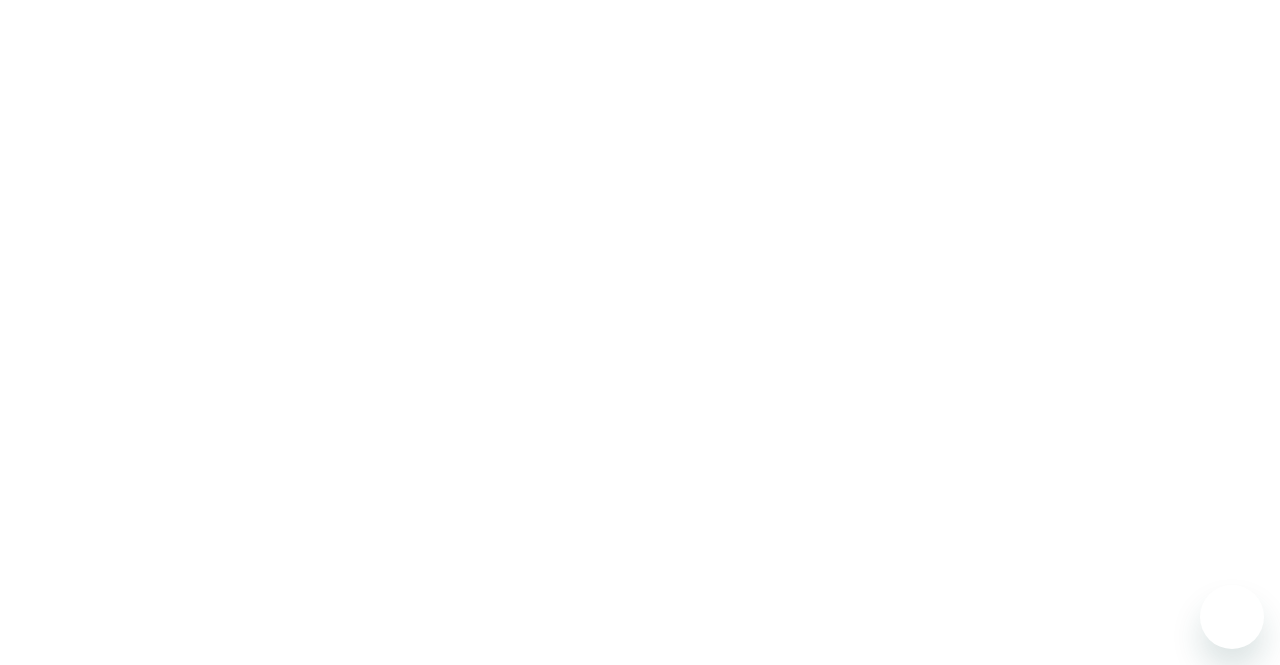 scroll, scrollTop: 0, scrollLeft: 0, axis: both 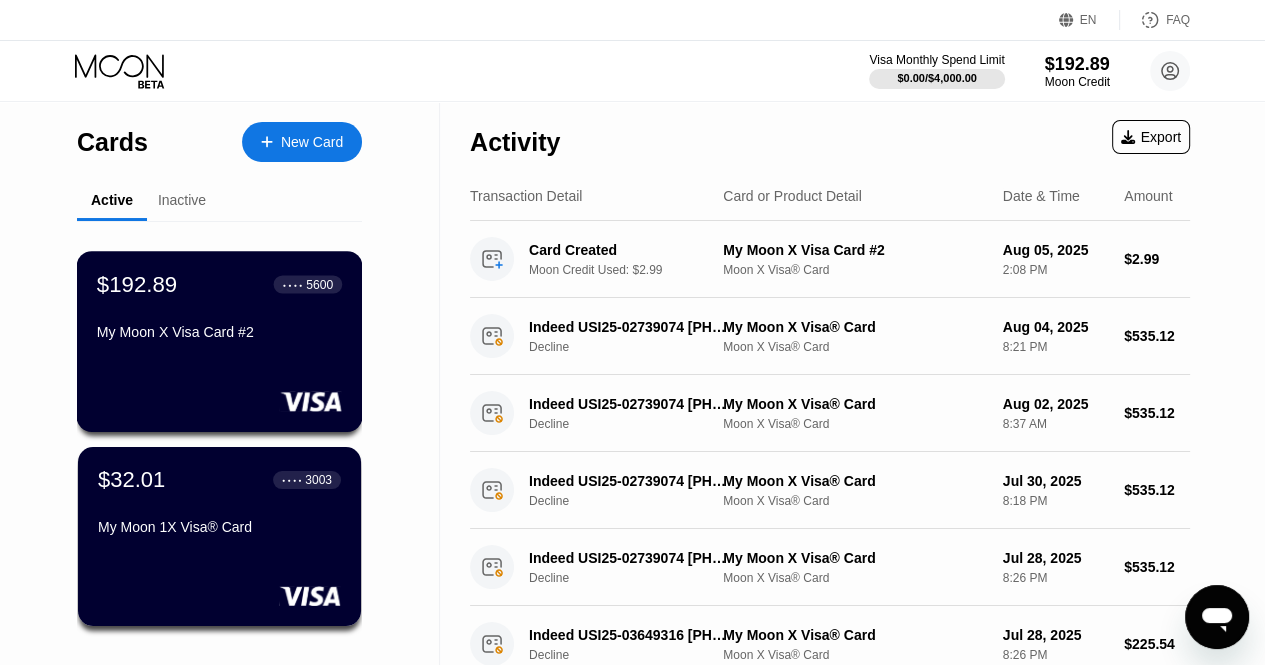 click 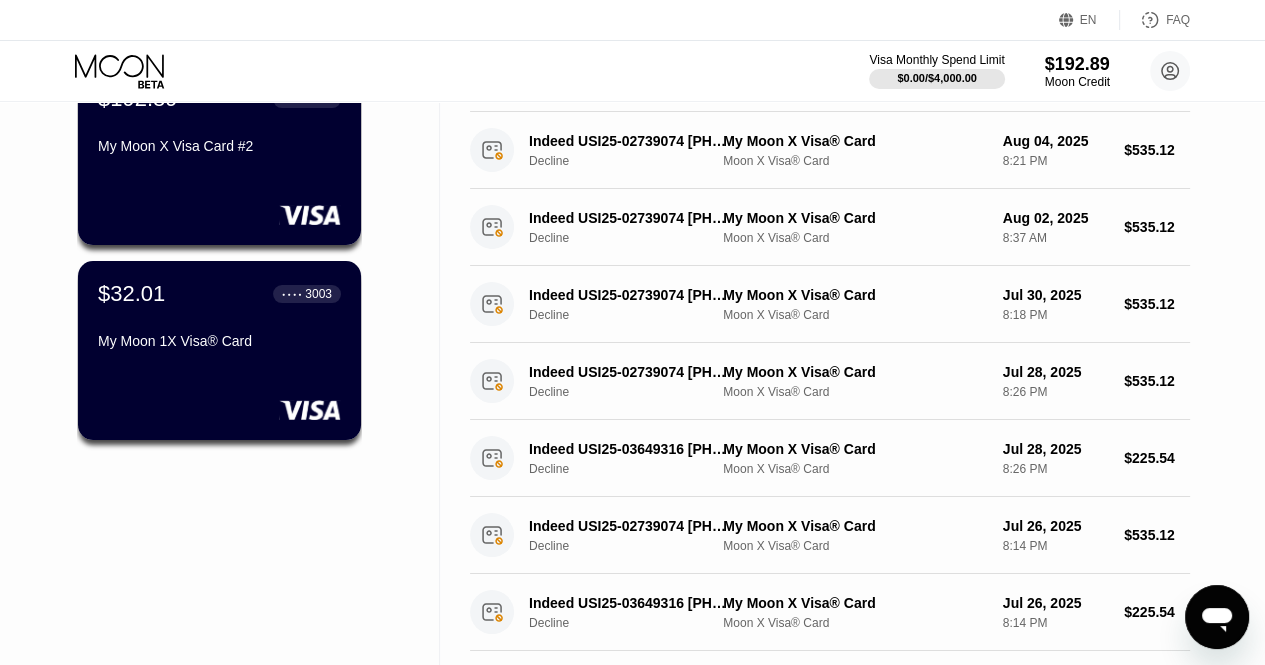 scroll, scrollTop: 0, scrollLeft: 0, axis: both 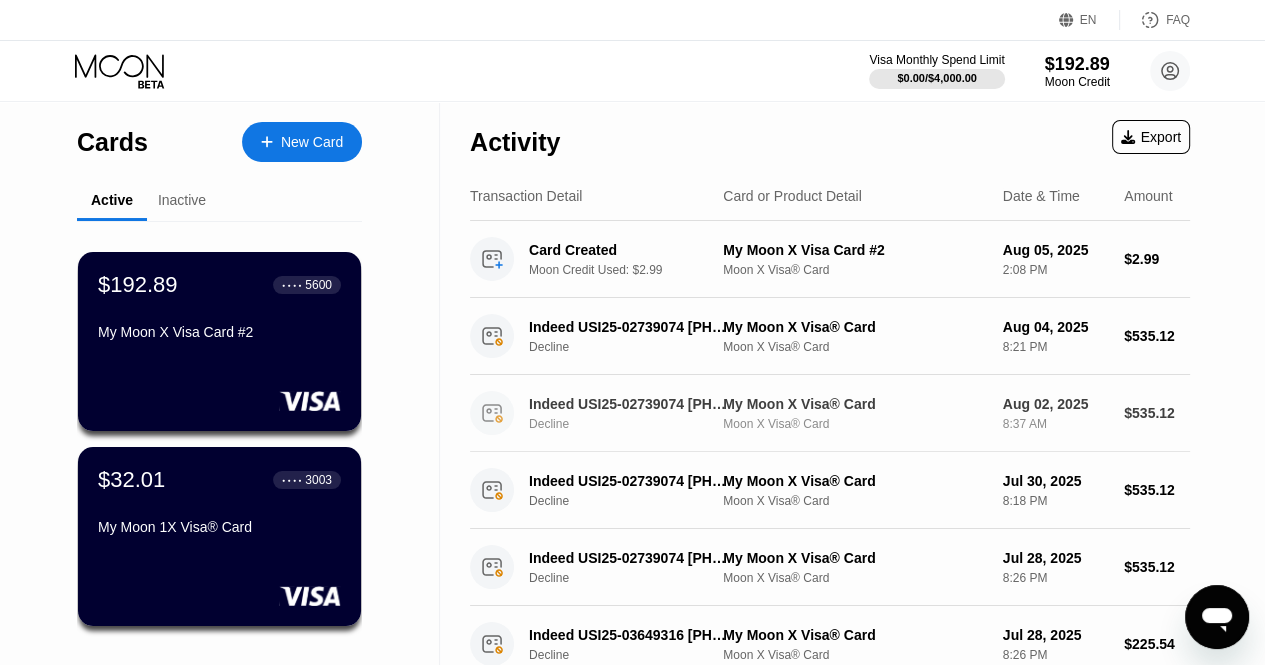 click on "Indeed USI25-02739074    800-4625842  US Decline My Moon X Visa® Card Moon X Visa® Card Aug 02, 2025 8:37 AM $535.12" at bounding box center (830, 413) 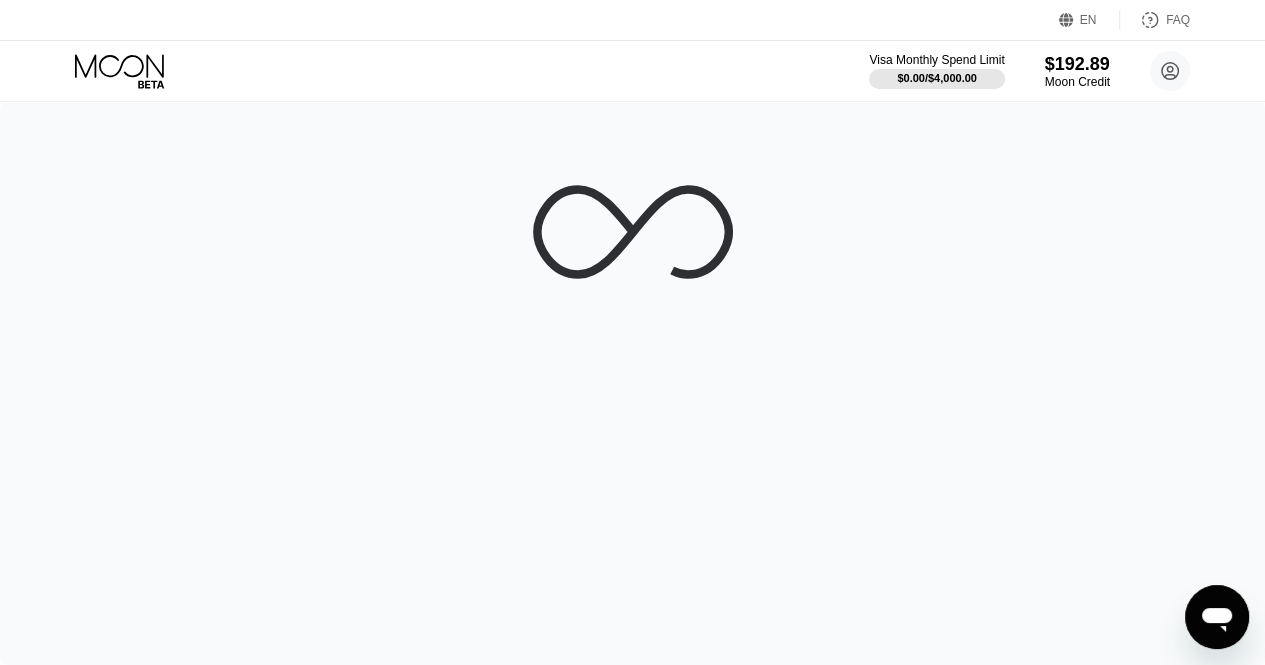 click at bounding box center (632, 383) 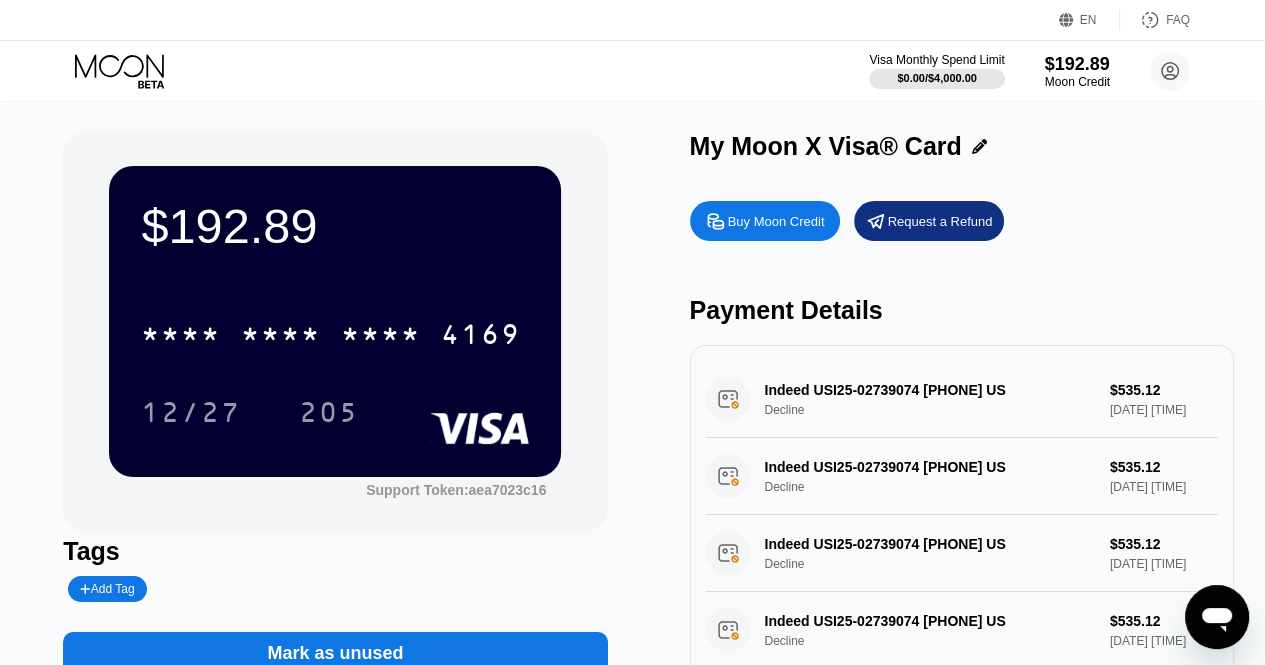click on "Visa Monthly Spend Limit $0.00 / $4,000.00 $192.89 Moon Credit Sim White [EMAIL]  Home Settings Support Careers About Us Log out Privacy policy Terms" at bounding box center (632, 71) 